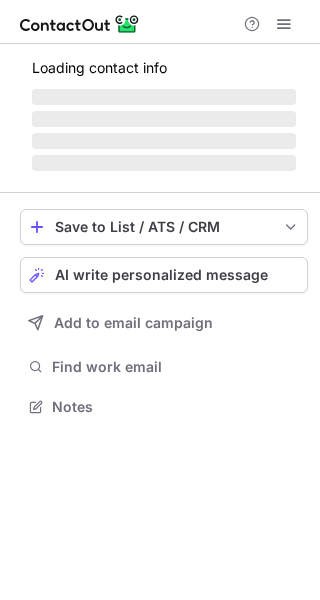 scroll, scrollTop: 0, scrollLeft: 0, axis: both 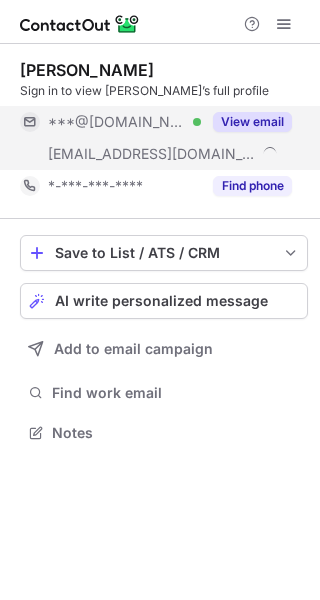 click on "View email" at bounding box center [252, 122] 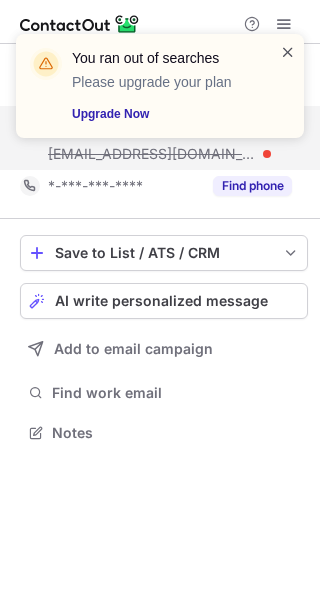 click at bounding box center [288, 52] 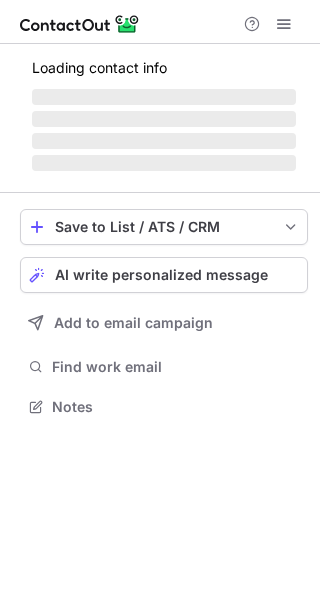 scroll, scrollTop: 0, scrollLeft: 0, axis: both 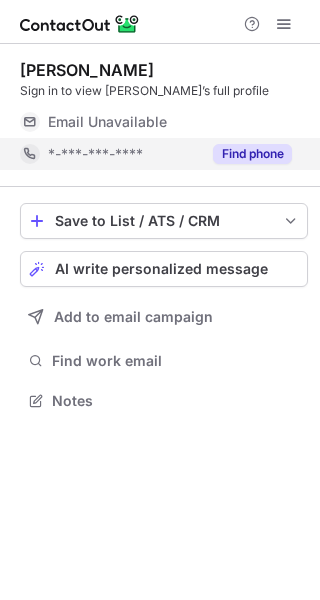 click on "Find phone" at bounding box center (252, 154) 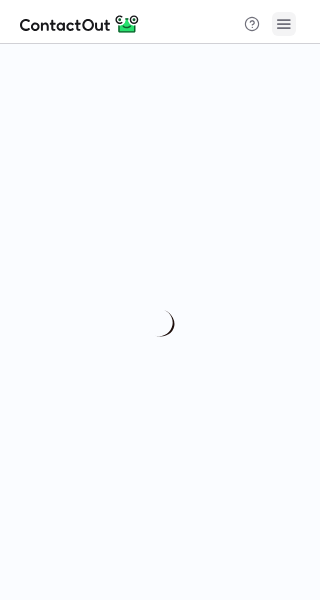 scroll, scrollTop: 0, scrollLeft: 0, axis: both 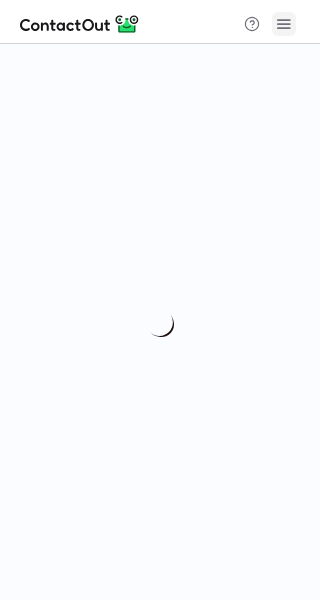 click at bounding box center [284, 24] 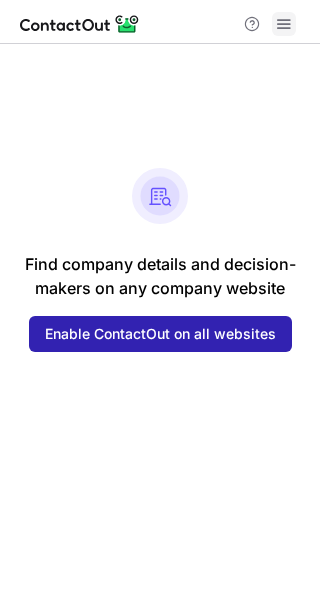 click at bounding box center [284, 24] 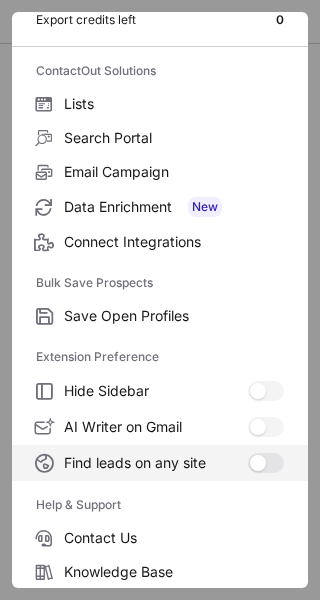 scroll, scrollTop: 233, scrollLeft: 0, axis: vertical 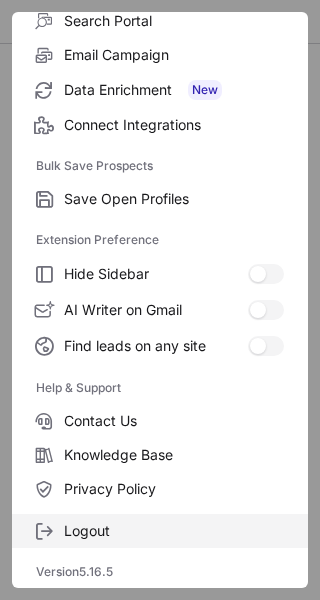 click on "Logout" at bounding box center (174, 531) 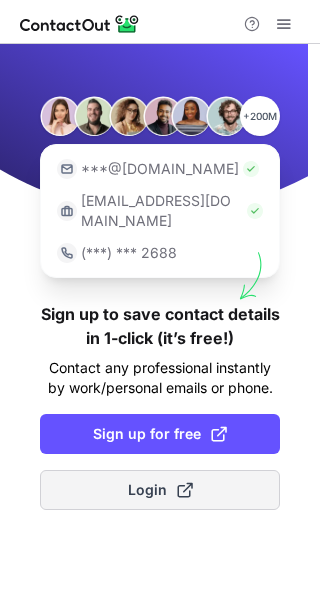 click on "Login" at bounding box center (160, 490) 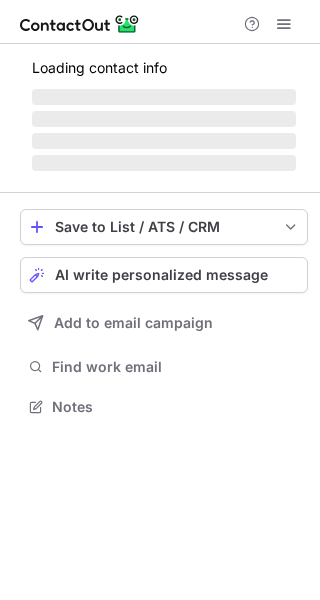 scroll, scrollTop: 0, scrollLeft: 0, axis: both 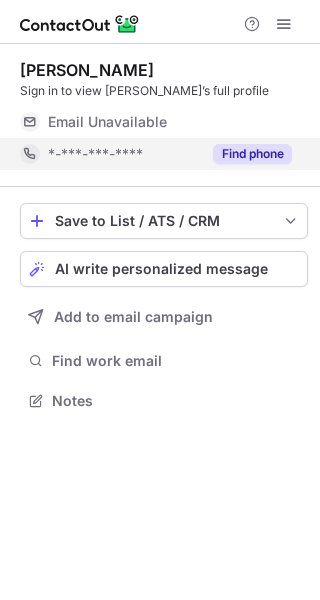 click on "Find phone" at bounding box center [252, 154] 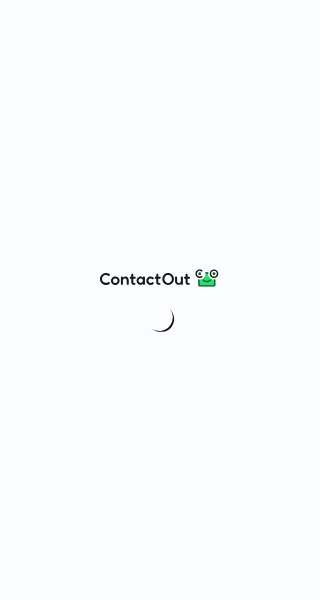 scroll, scrollTop: 0, scrollLeft: 0, axis: both 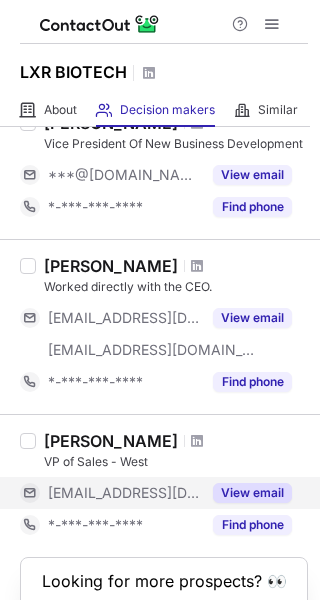 click on "View email" at bounding box center [252, 493] 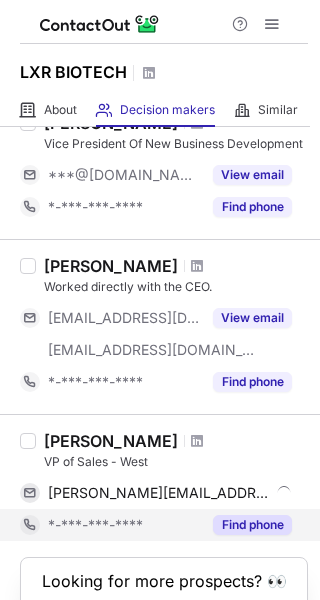 scroll, scrollTop: 600, scrollLeft: 0, axis: vertical 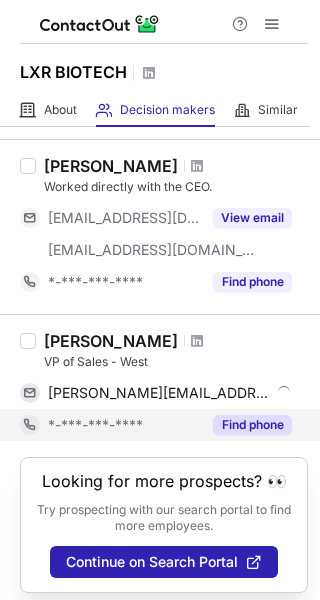 click on "Find phone" at bounding box center (252, 425) 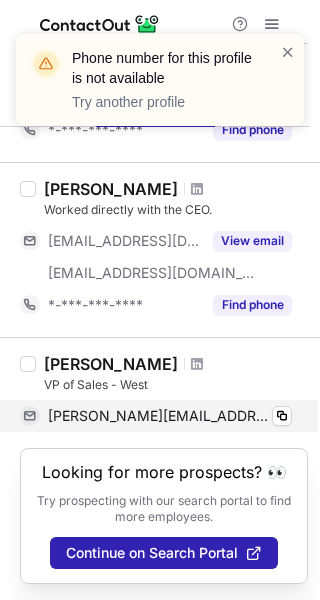 scroll, scrollTop: 577, scrollLeft: 0, axis: vertical 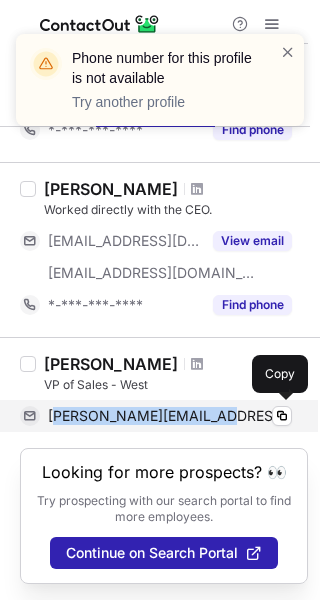 drag, startPoint x: 53, startPoint y: 418, endPoint x: 200, endPoint y: 405, distance: 147.57372 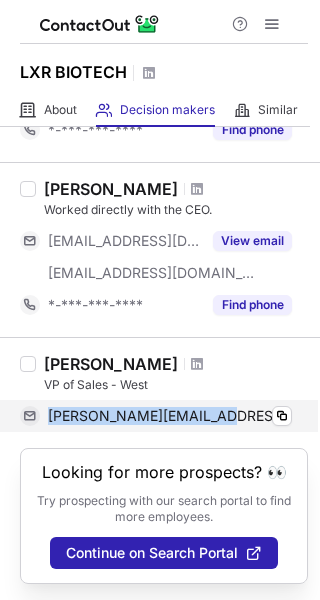 drag, startPoint x: 50, startPoint y: 415, endPoint x: 239, endPoint y: 415, distance: 189 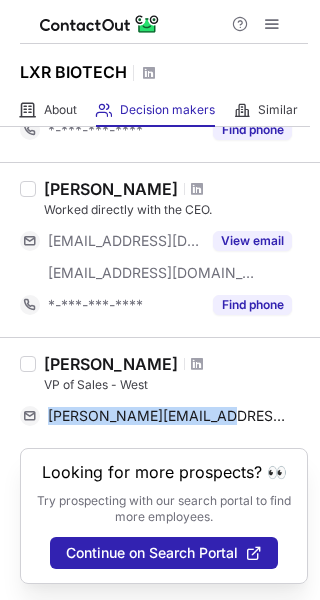 copy on "[PERSON_NAME][EMAIL_ADDRESS][DOMAIN_NAME]" 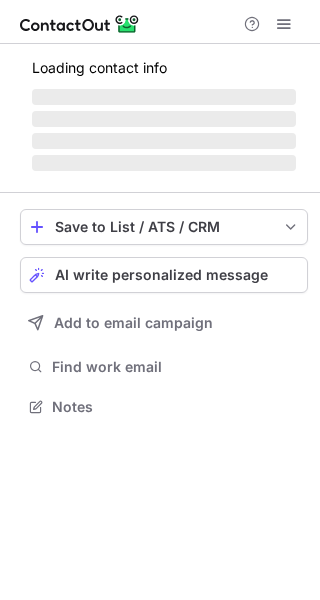 scroll, scrollTop: 0, scrollLeft: 0, axis: both 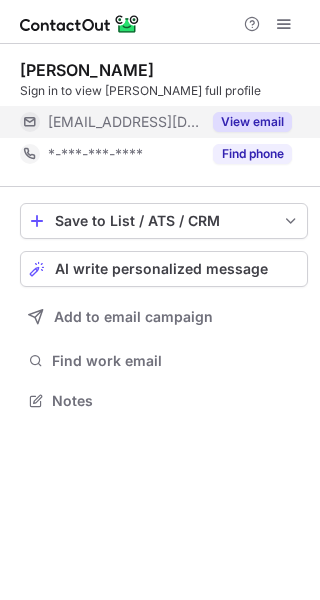 click on "View email" at bounding box center [252, 122] 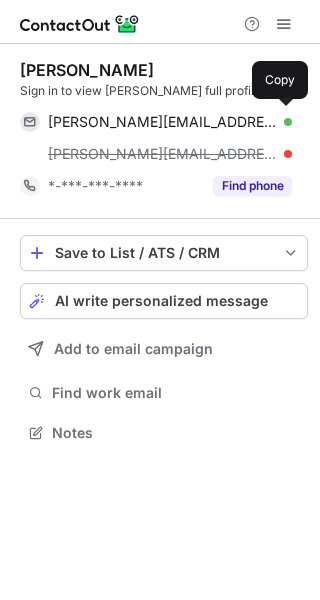 scroll, scrollTop: 10, scrollLeft: 10, axis: both 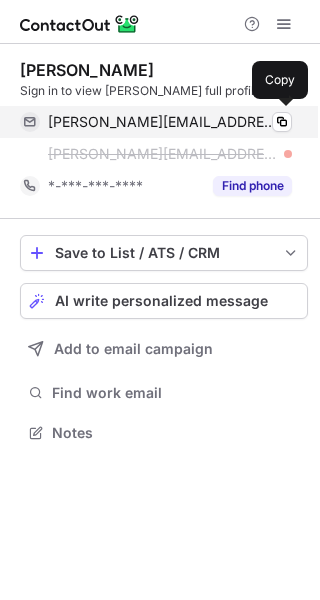 click on "[PERSON_NAME][EMAIL_ADDRESS][DOMAIN_NAME] Verified" at bounding box center (170, 122) 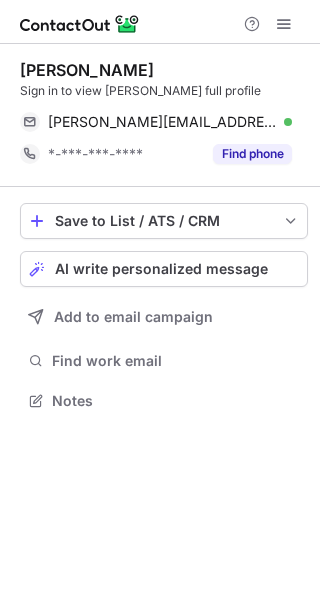 scroll, scrollTop: 387, scrollLeft: 320, axis: both 